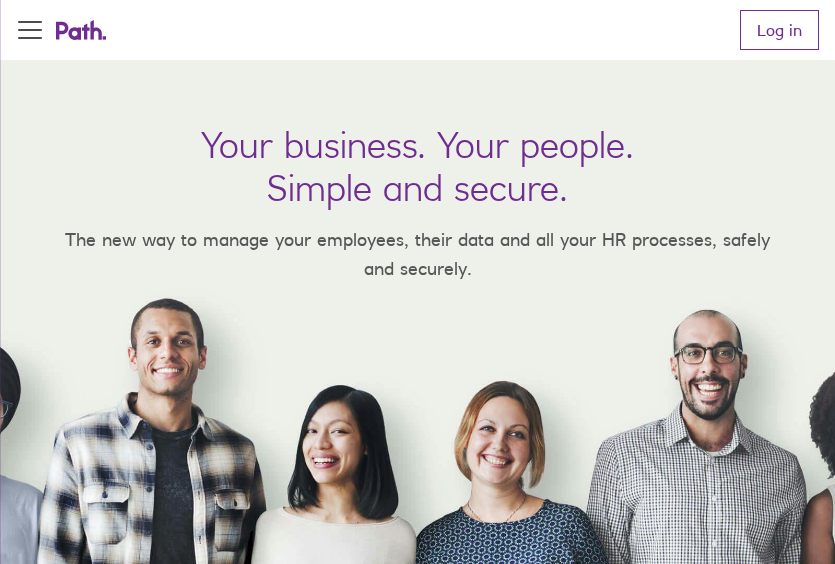 scroll, scrollTop: 0, scrollLeft: 0, axis: both 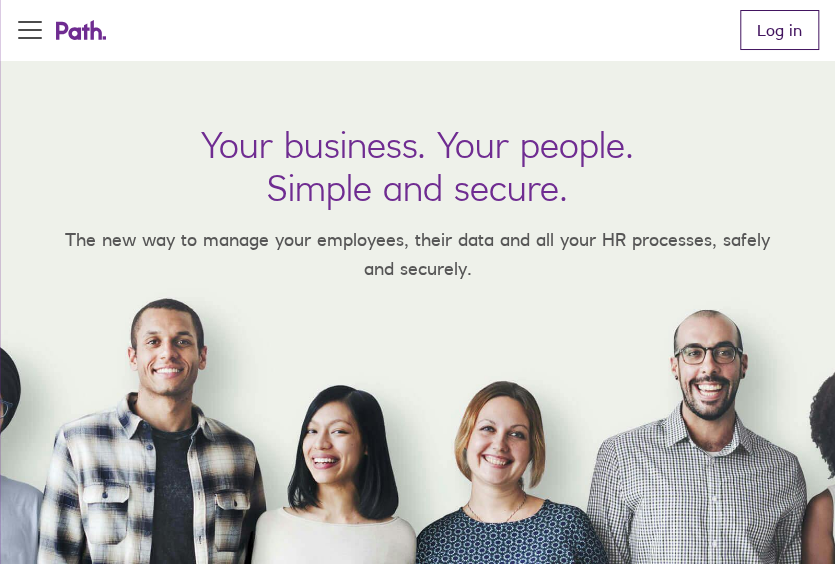 click on "Log in" at bounding box center (779, 30) 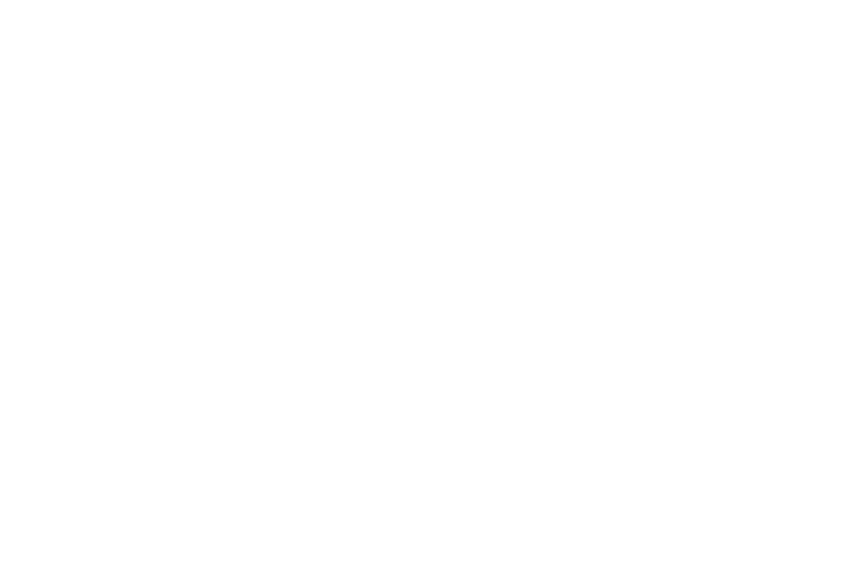 scroll, scrollTop: 0, scrollLeft: 0, axis: both 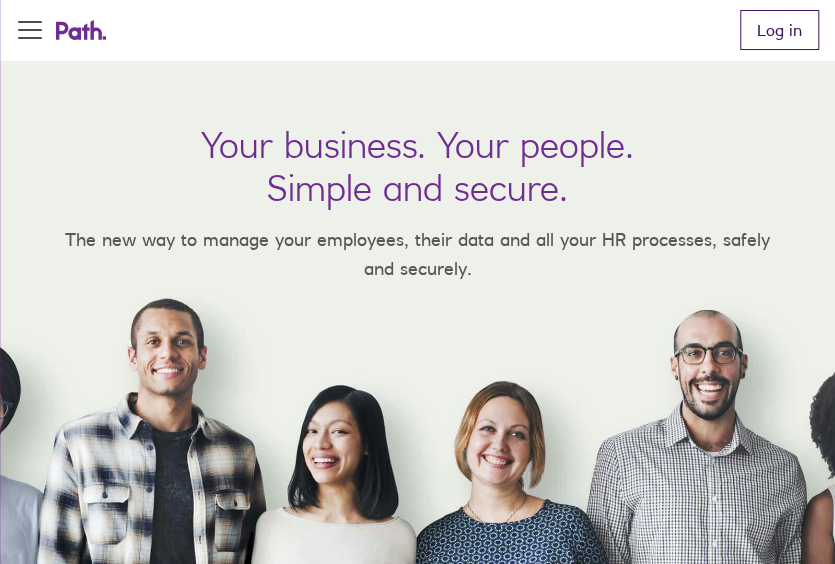click on "Log in" at bounding box center (779, 30) 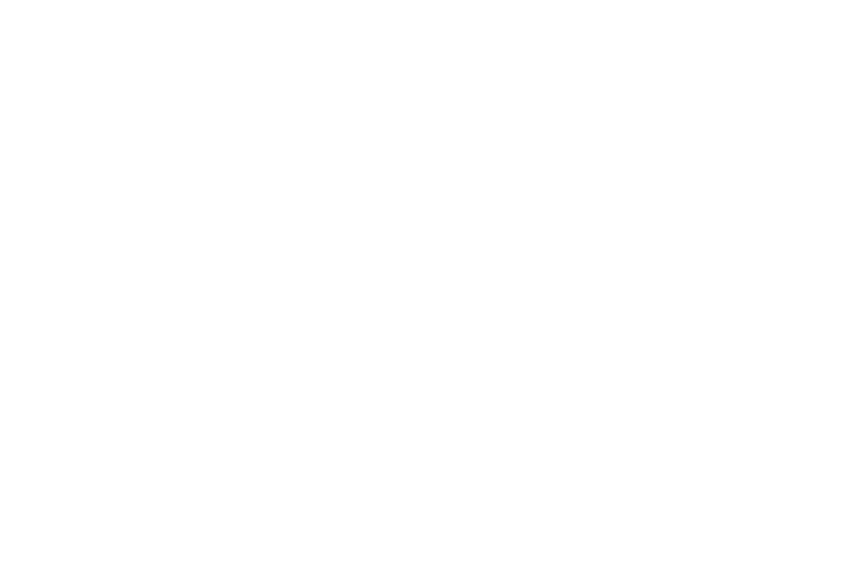 scroll, scrollTop: 0, scrollLeft: 0, axis: both 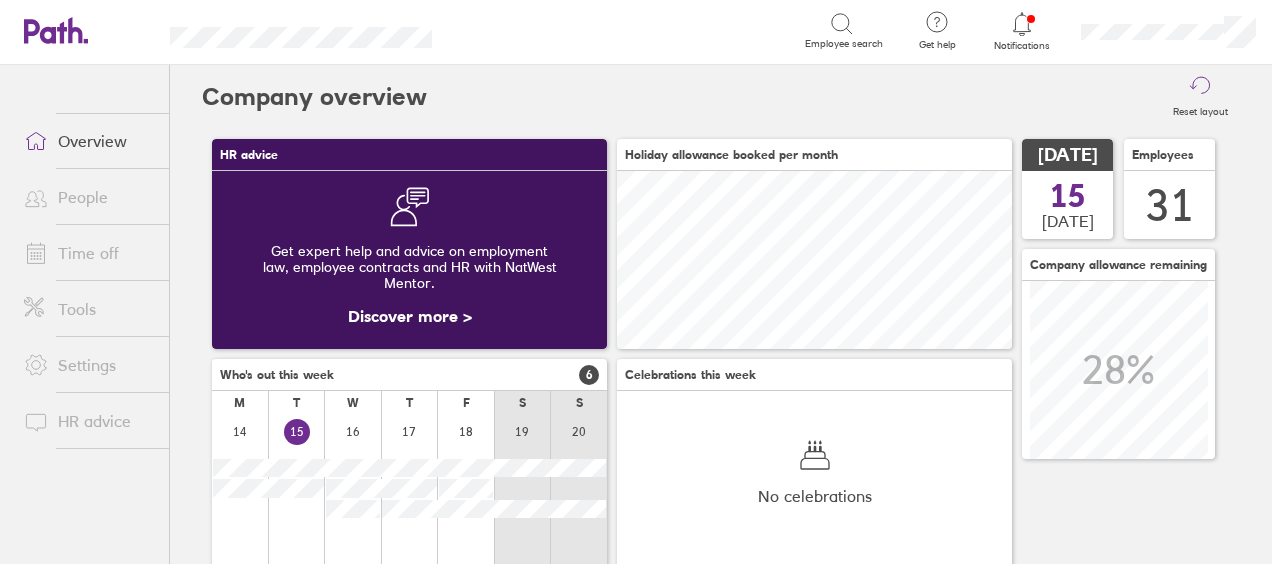 click 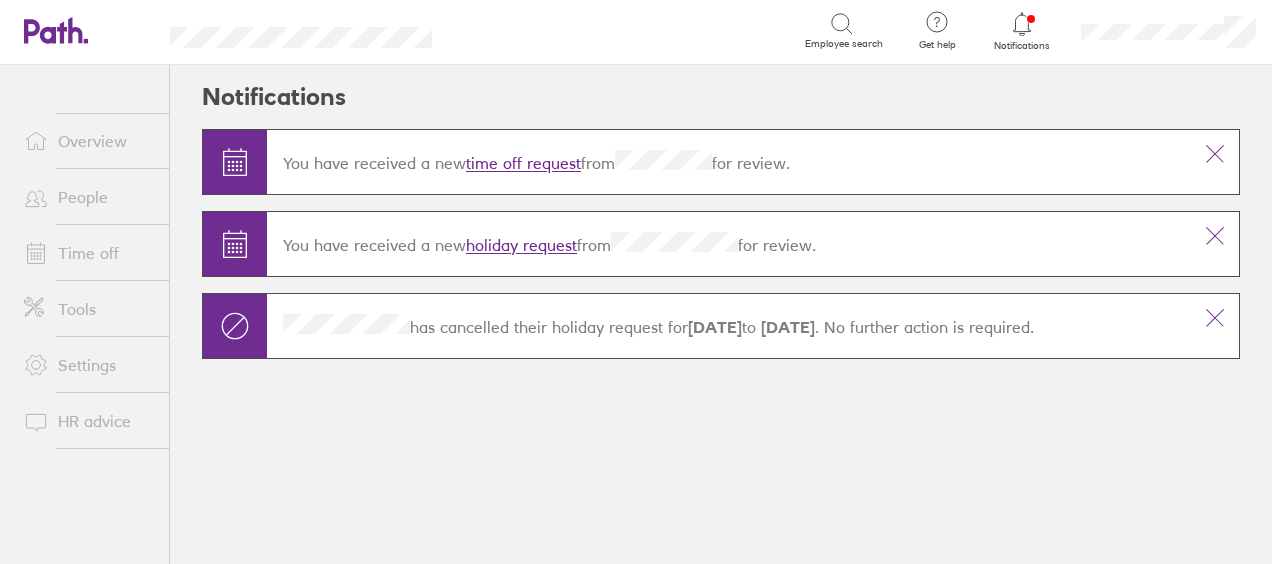 click on "time off request" at bounding box center (523, 164) 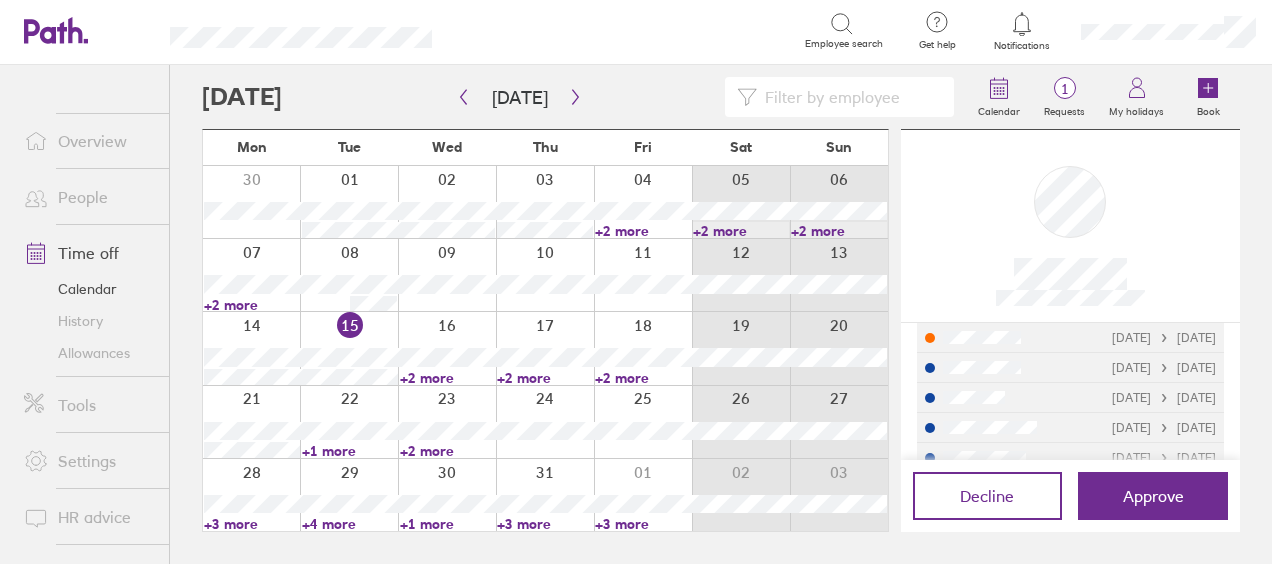 scroll, scrollTop: 292, scrollLeft: 0, axis: vertical 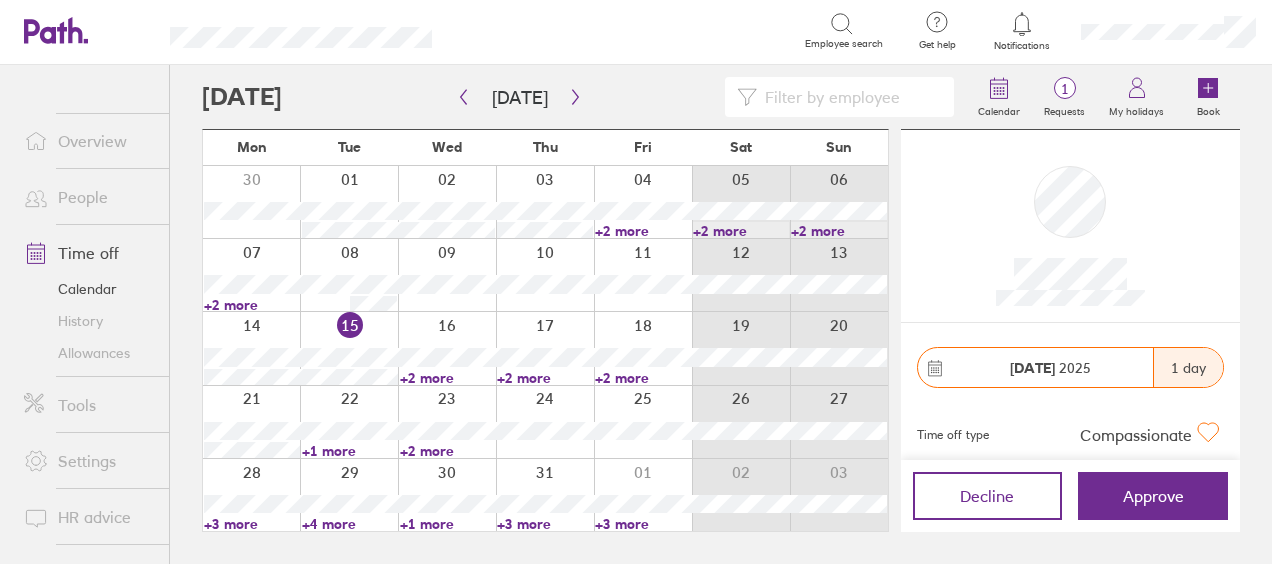 click on "Compassionate" at bounding box center [1136, 435] 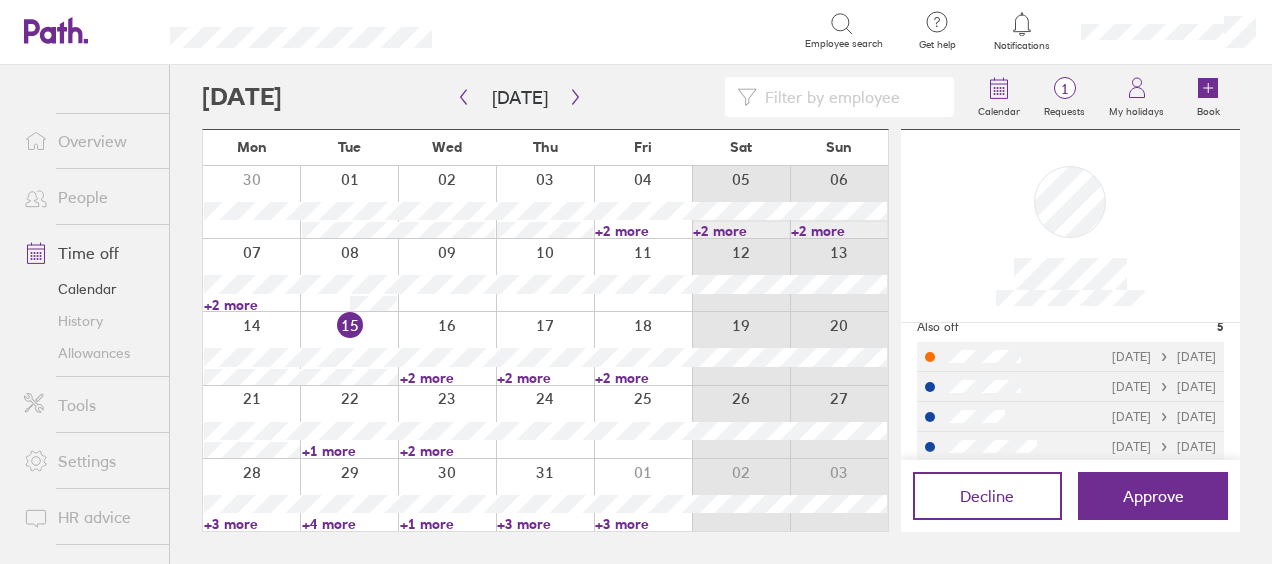 scroll, scrollTop: 320, scrollLeft: 0, axis: vertical 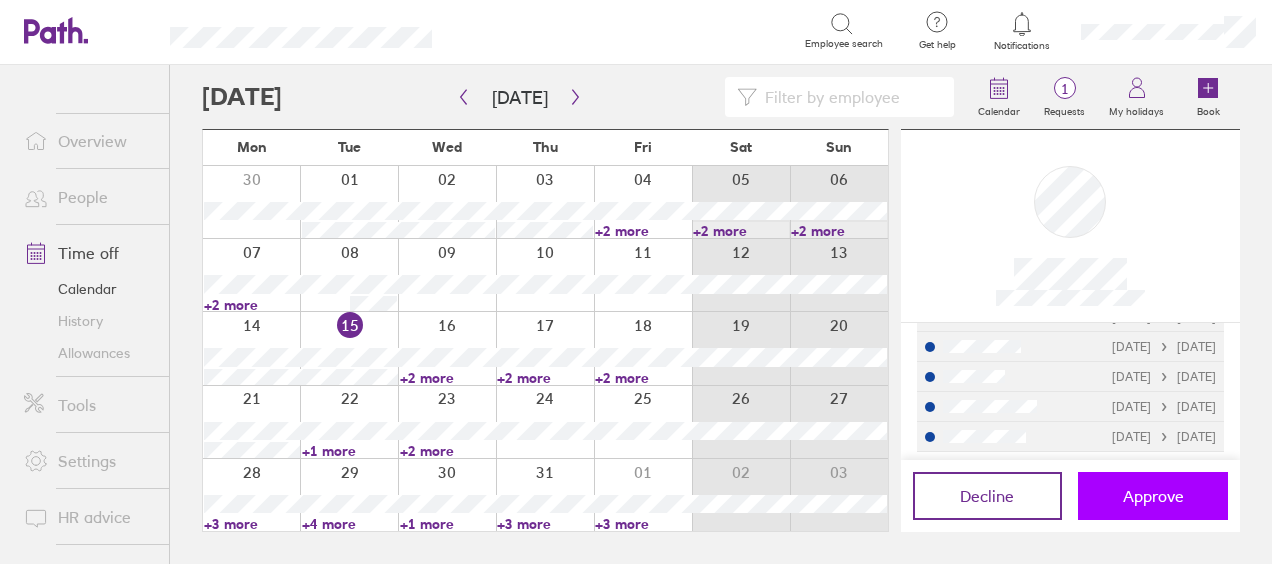 click on "Approve" at bounding box center (1153, 496) 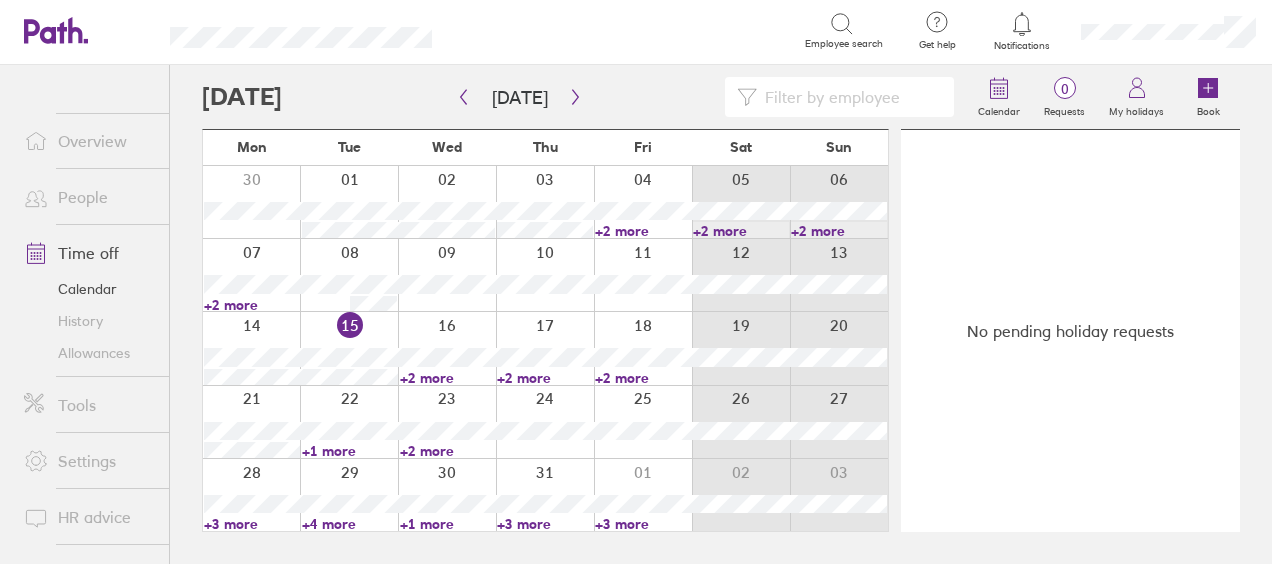 click on "Allowances" at bounding box center [88, 353] 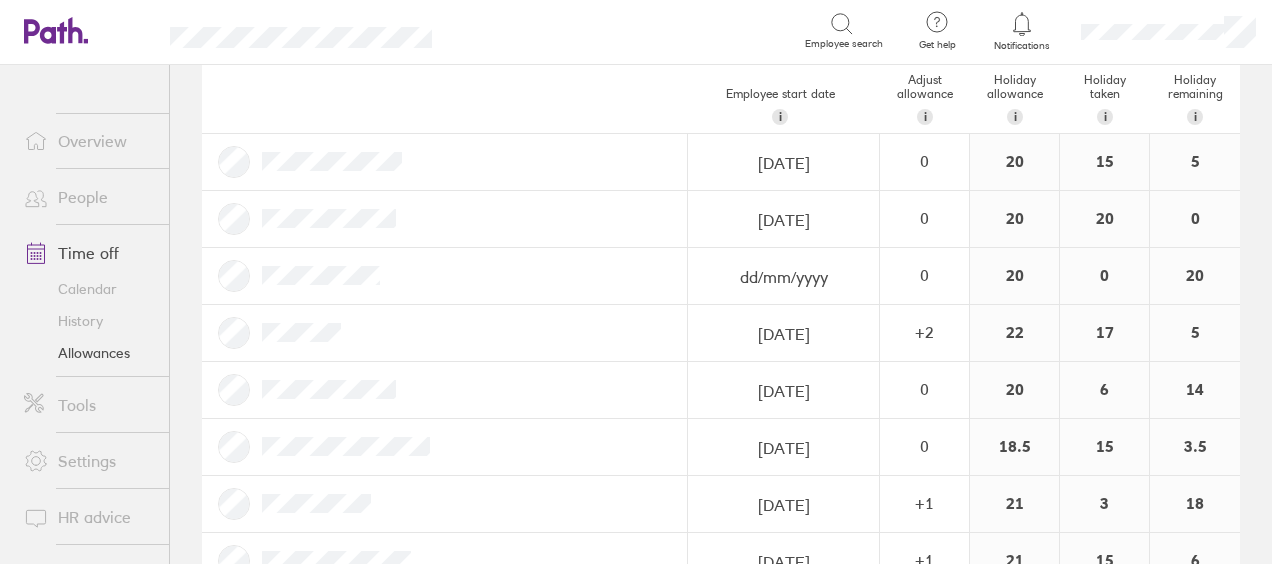 scroll, scrollTop: 274, scrollLeft: 0, axis: vertical 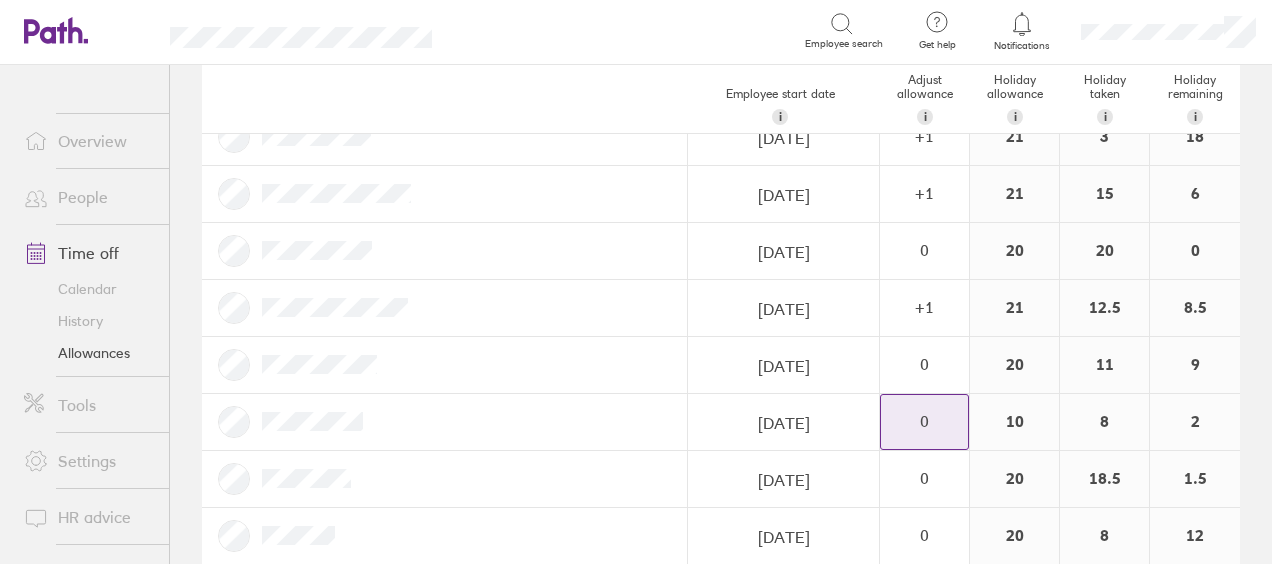 click on "0" at bounding box center (924, -377) 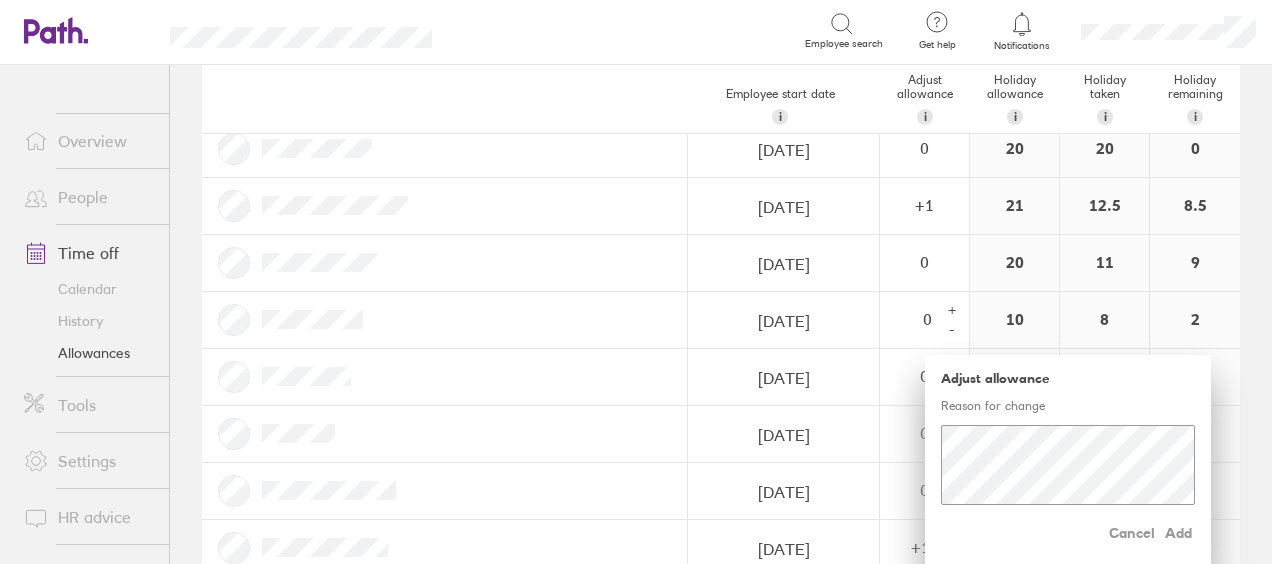 scroll, scrollTop: 856, scrollLeft: 0, axis: vertical 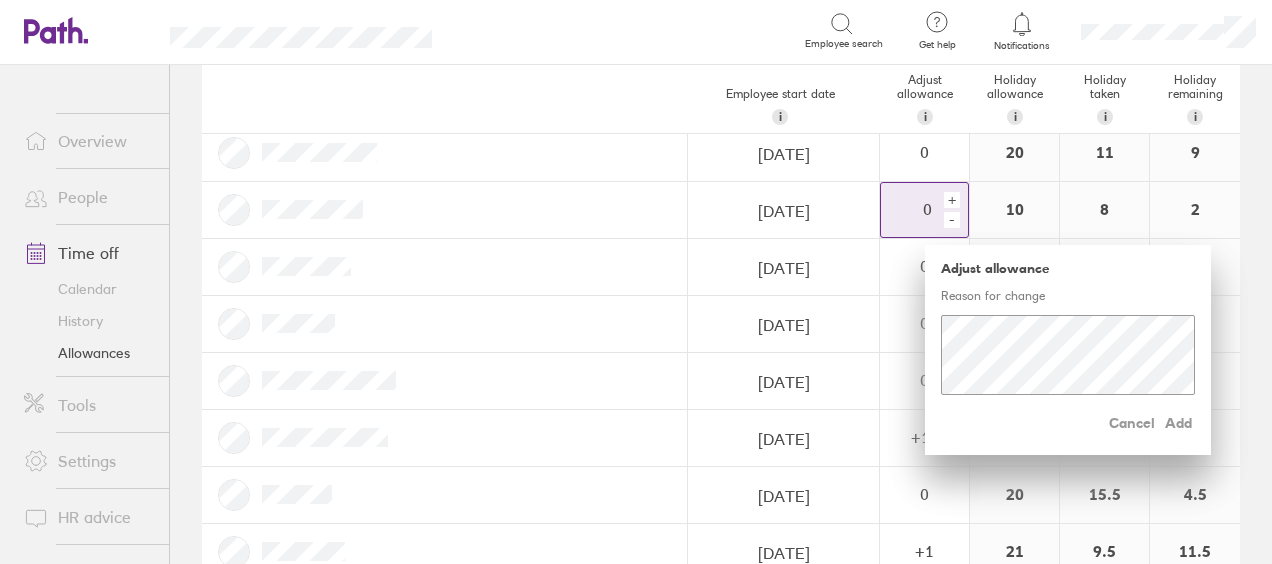 click on "-" at bounding box center (952, 220) 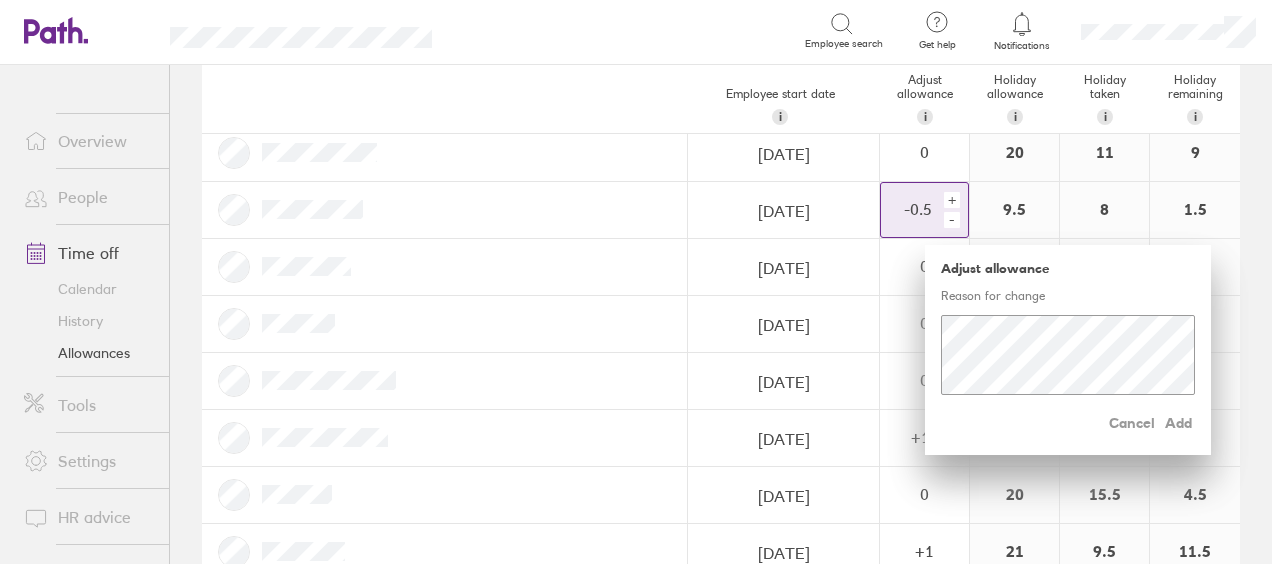 click on "-" at bounding box center [952, 220] 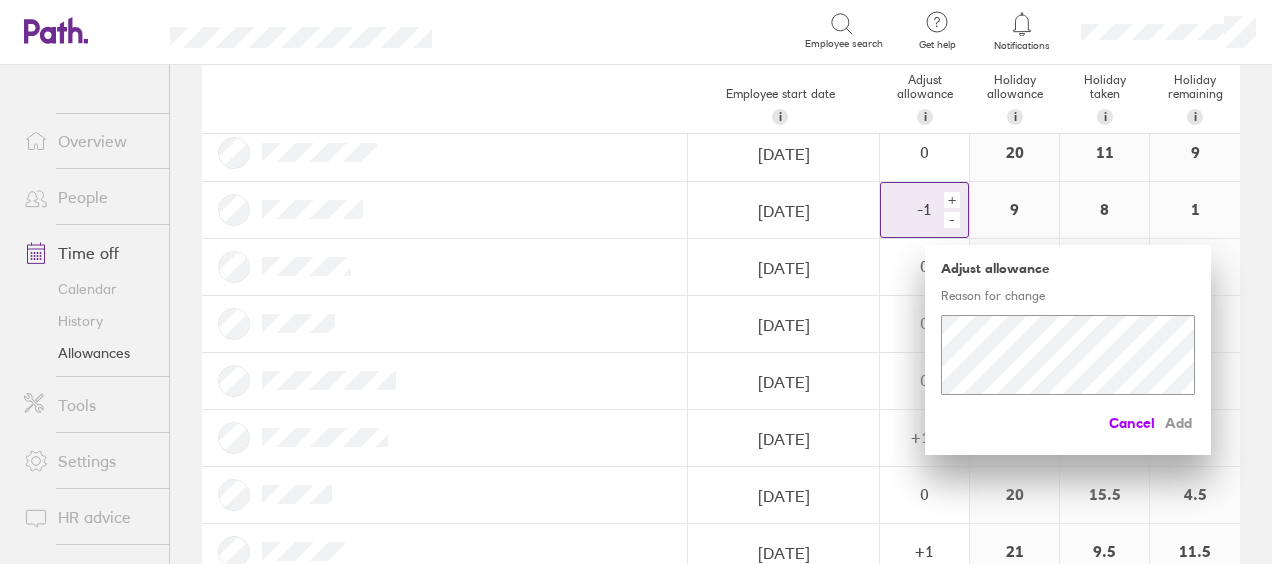 click on "Cancel" at bounding box center (1132, 423) 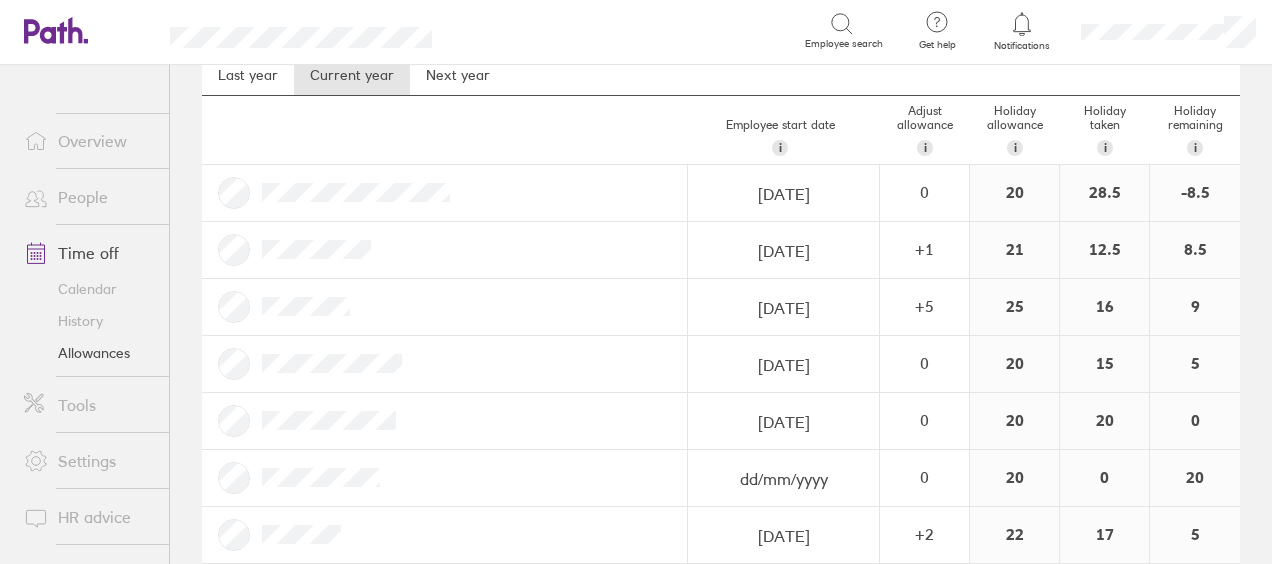 scroll, scrollTop: 0, scrollLeft: 0, axis: both 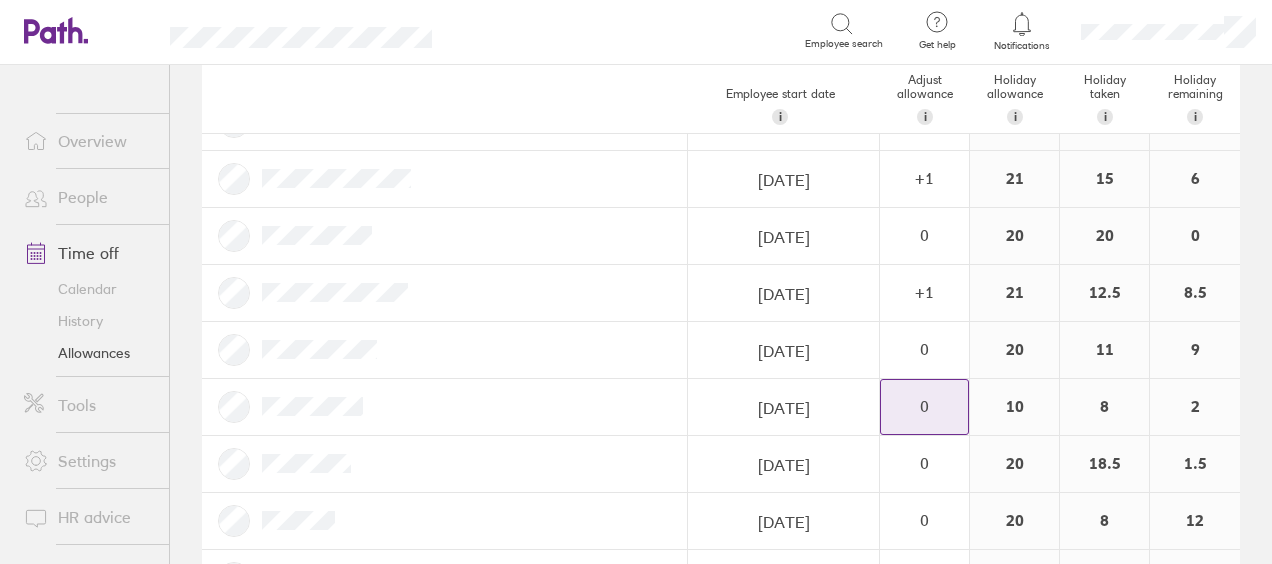 click on "0" at bounding box center (924, -392) 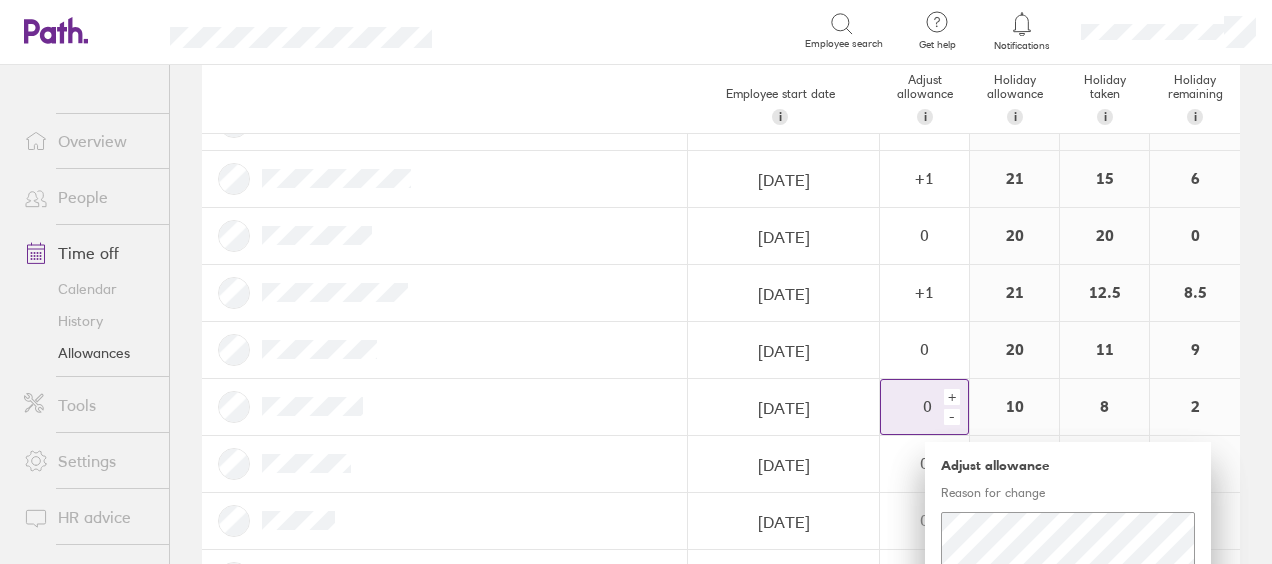 click on "-" at bounding box center (952, 417) 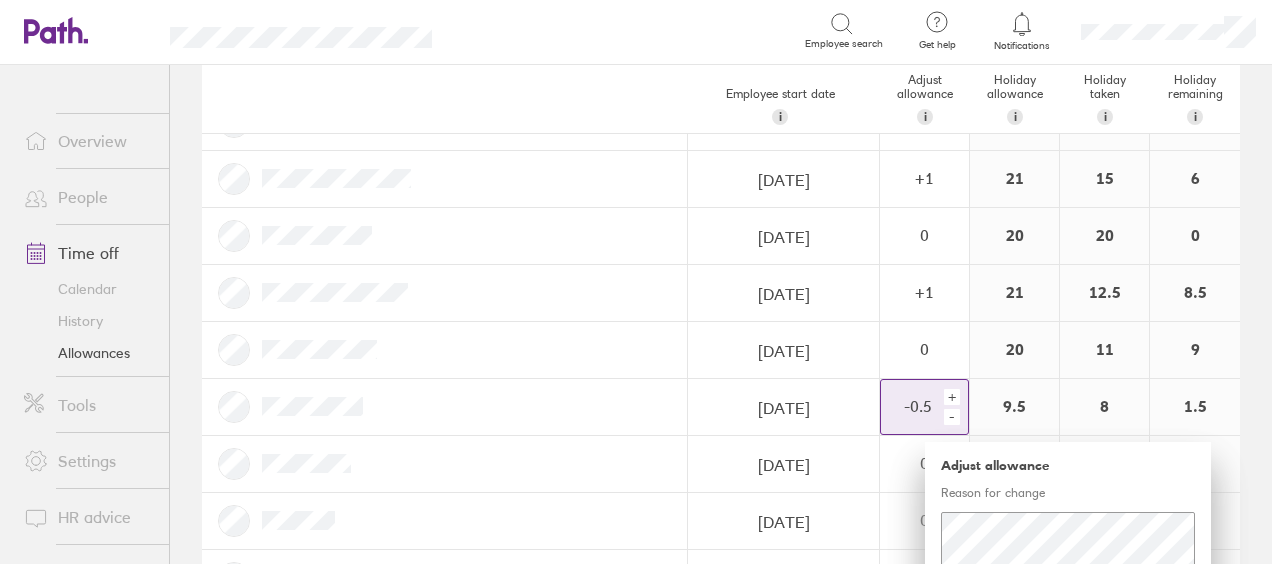 click on "-" at bounding box center (952, 417) 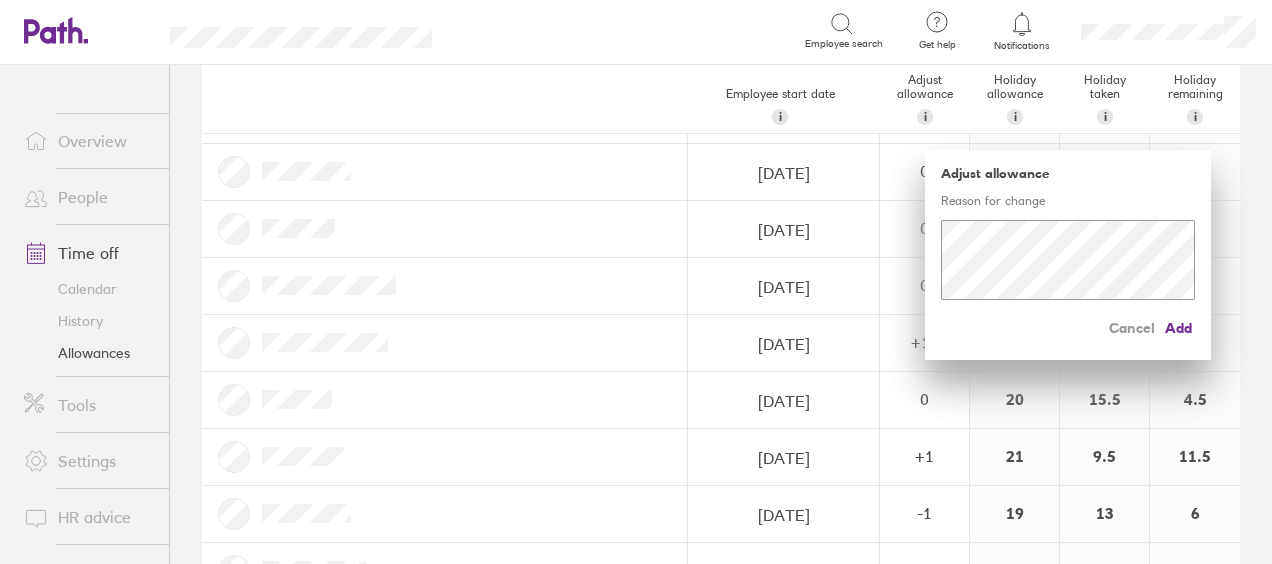scroll, scrollTop: 954, scrollLeft: 0, axis: vertical 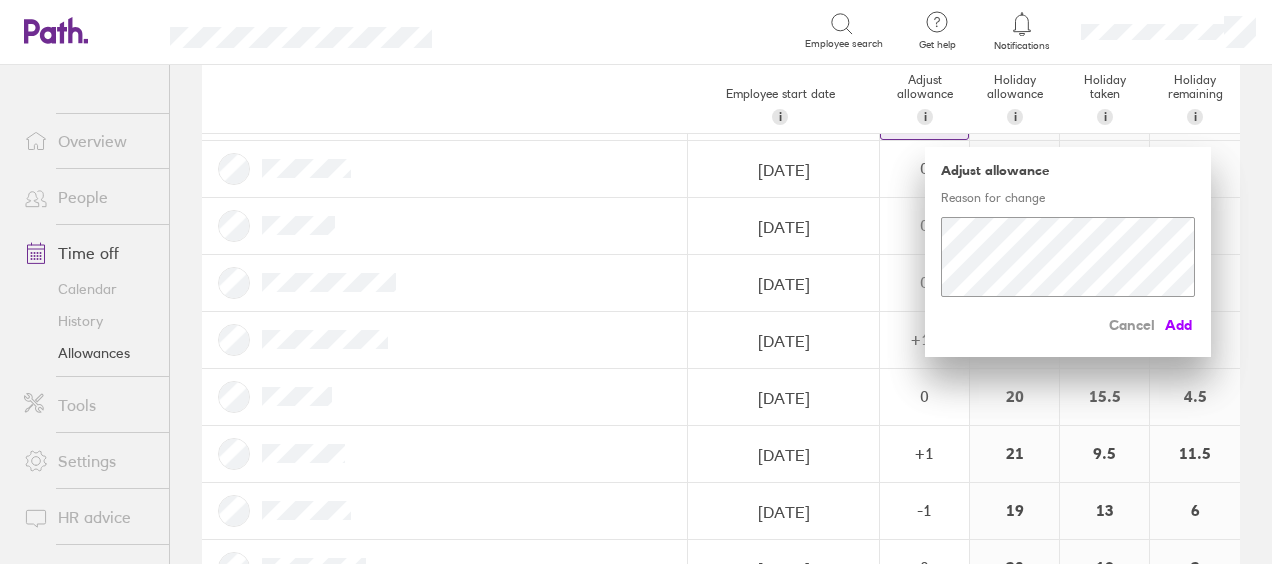 click on "Add" at bounding box center [1179, 325] 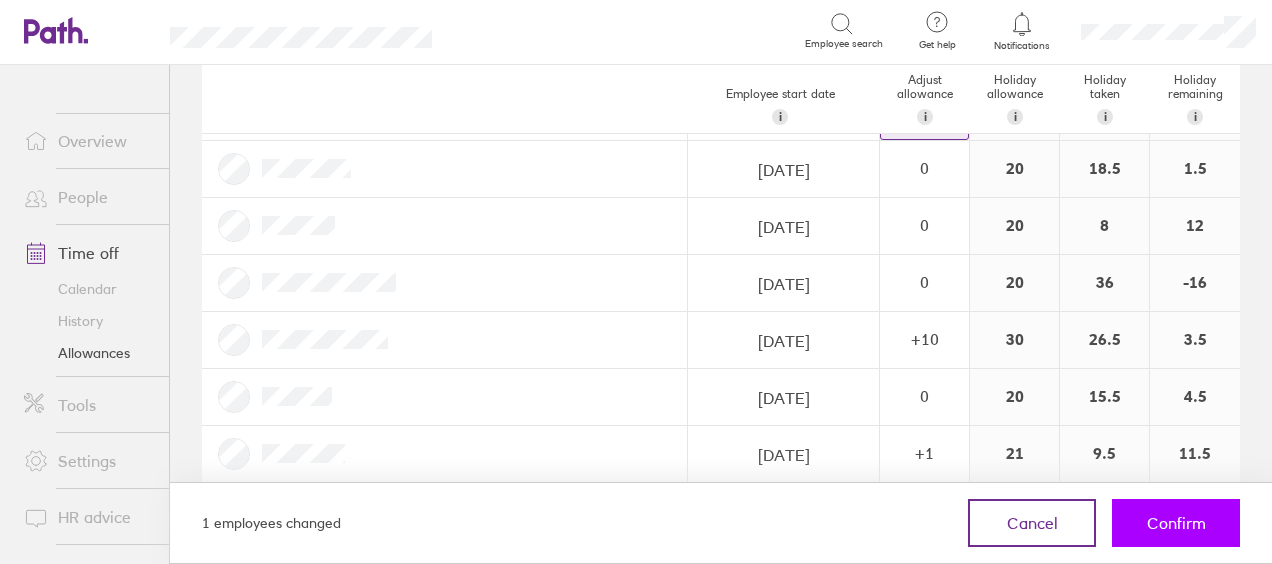 click on "Confirm" at bounding box center (1176, 523) 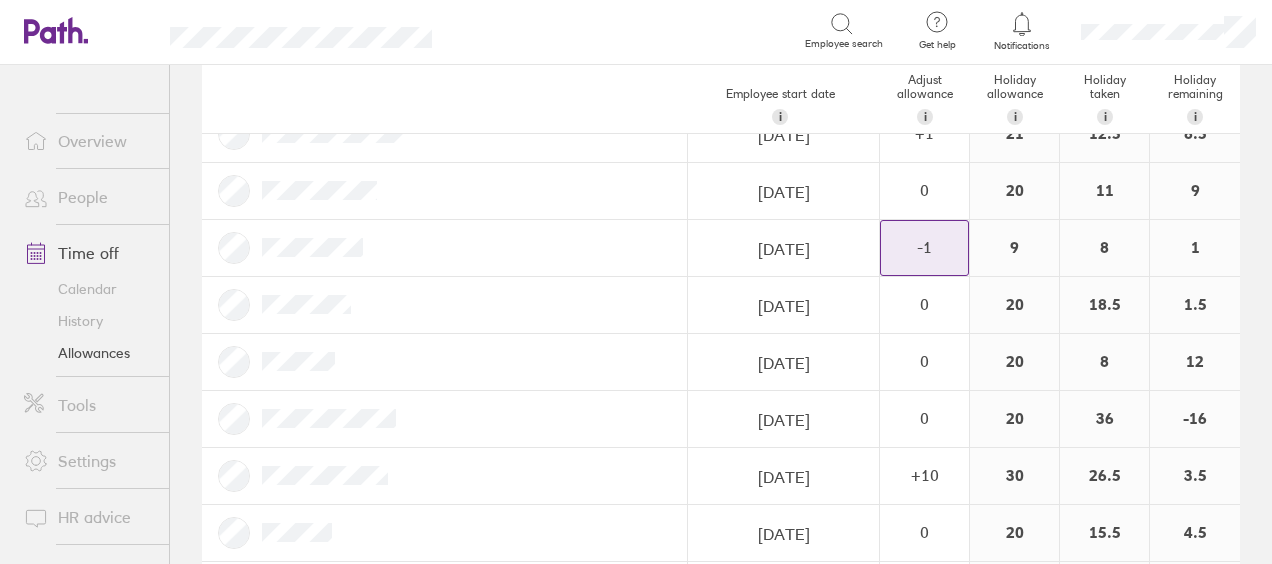scroll, scrollTop: 0, scrollLeft: 0, axis: both 